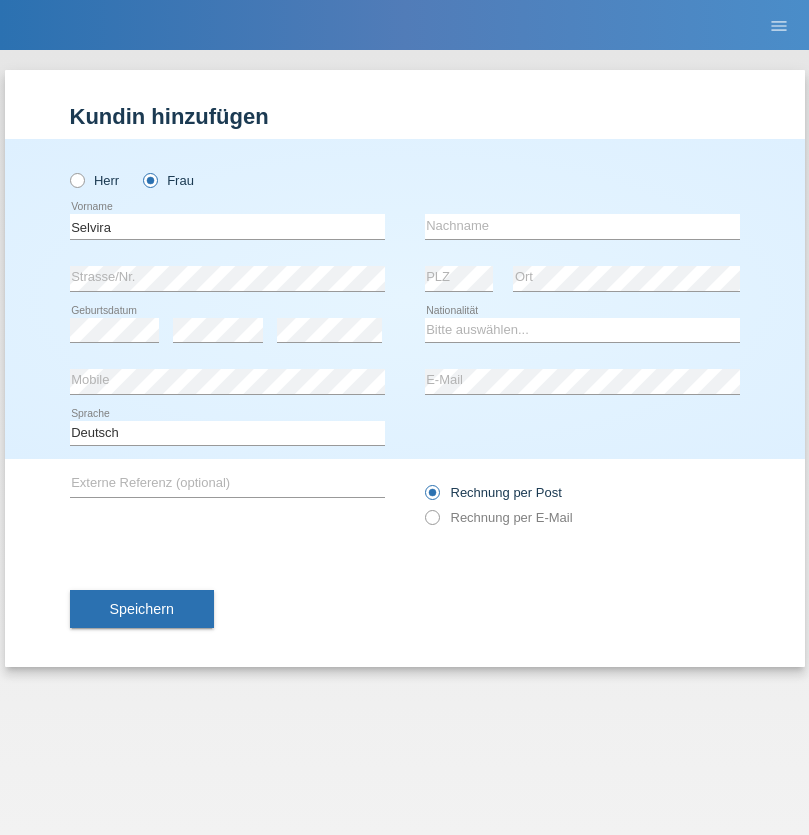 scroll, scrollTop: 0, scrollLeft: 0, axis: both 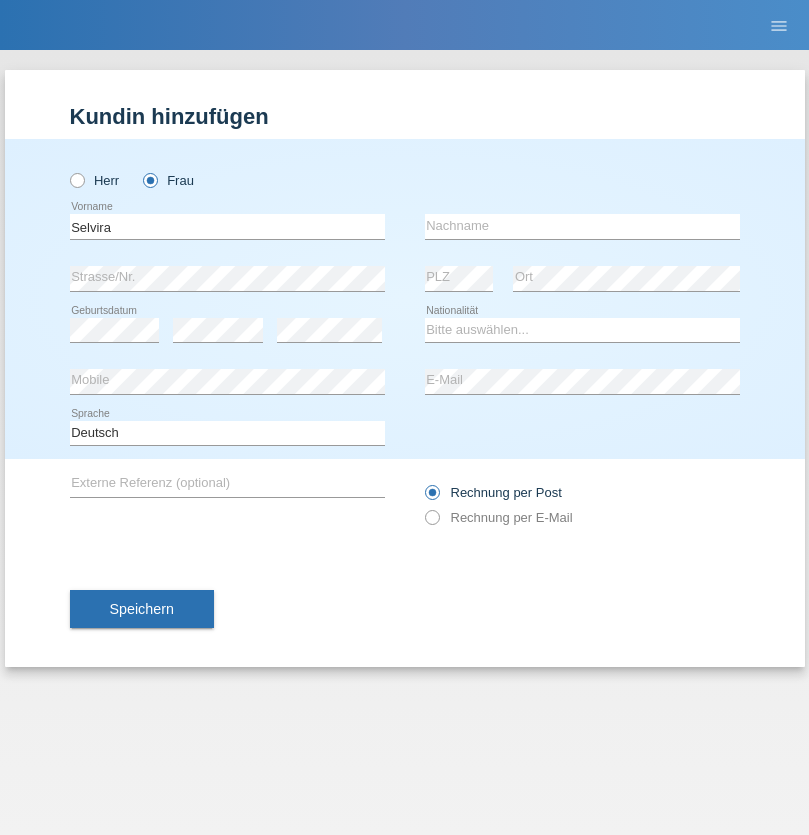 type on "Selvira" 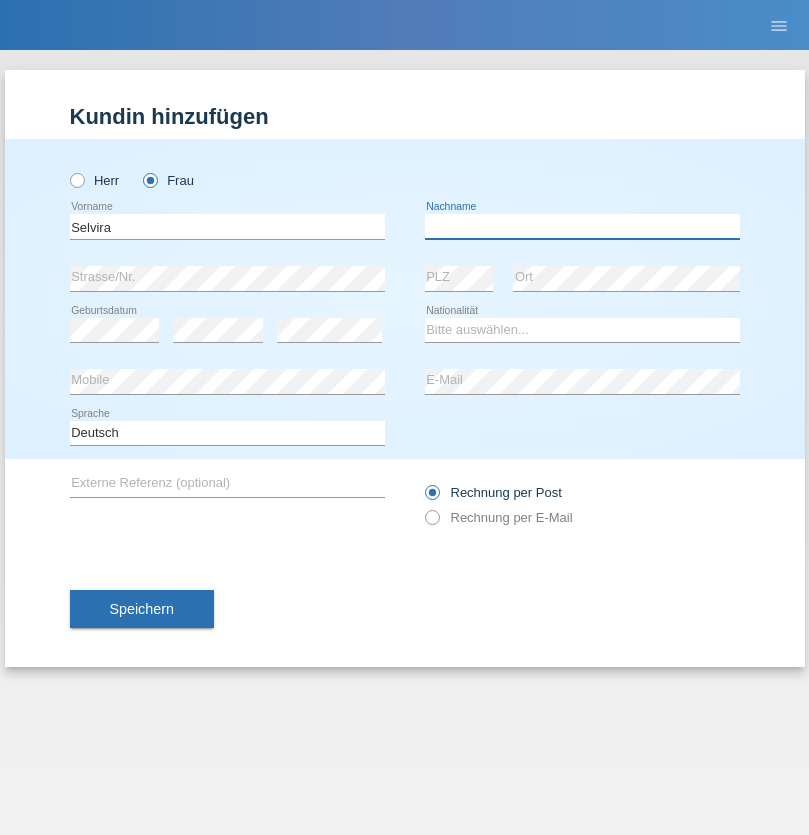 click at bounding box center (582, 226) 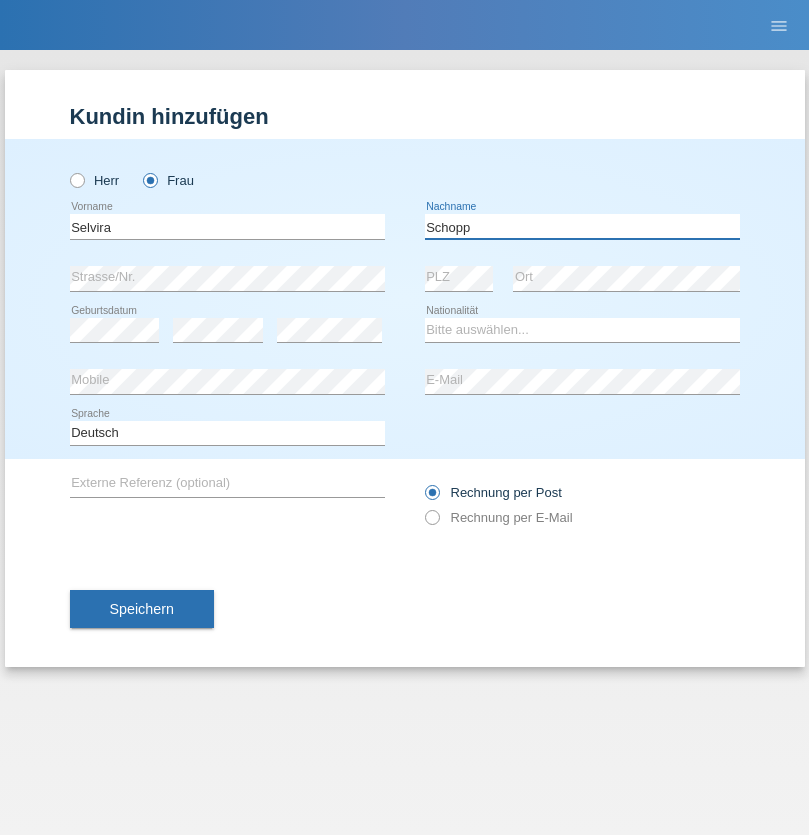 type on "Schopp" 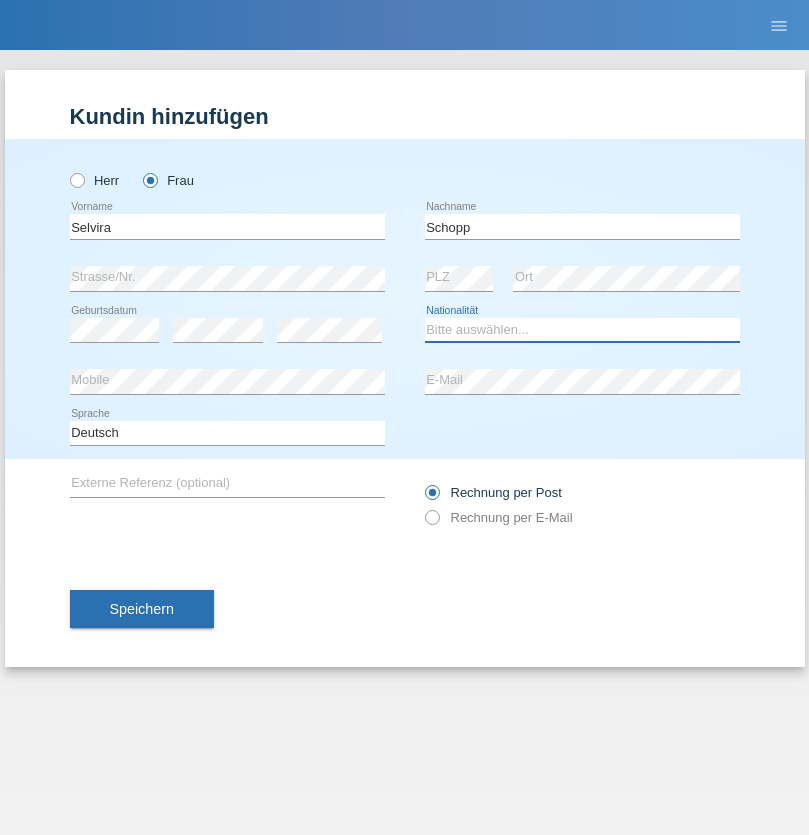 select on "CH" 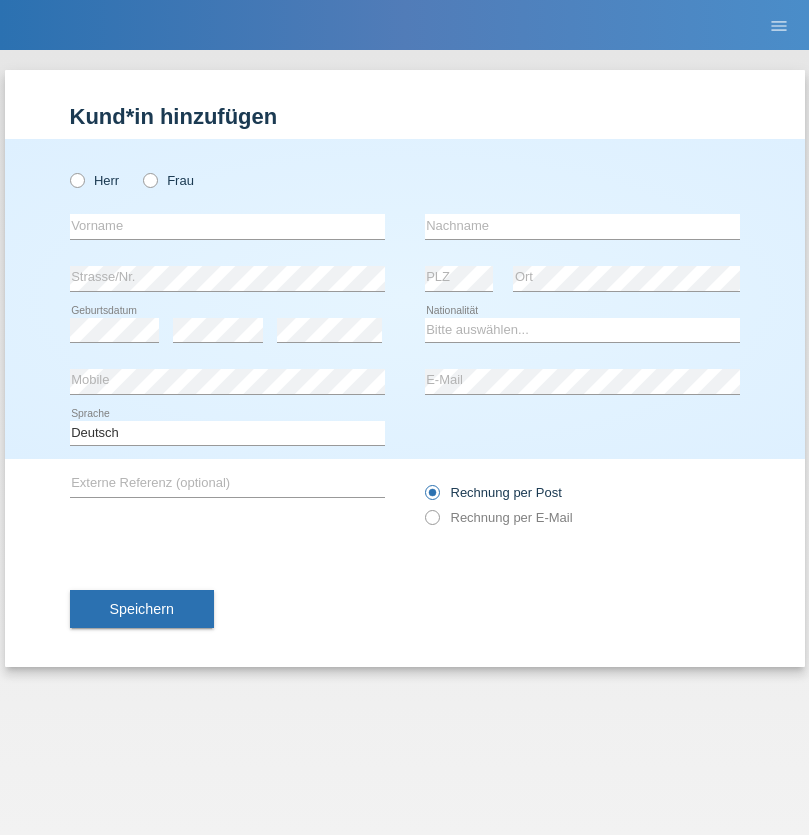 scroll, scrollTop: 0, scrollLeft: 0, axis: both 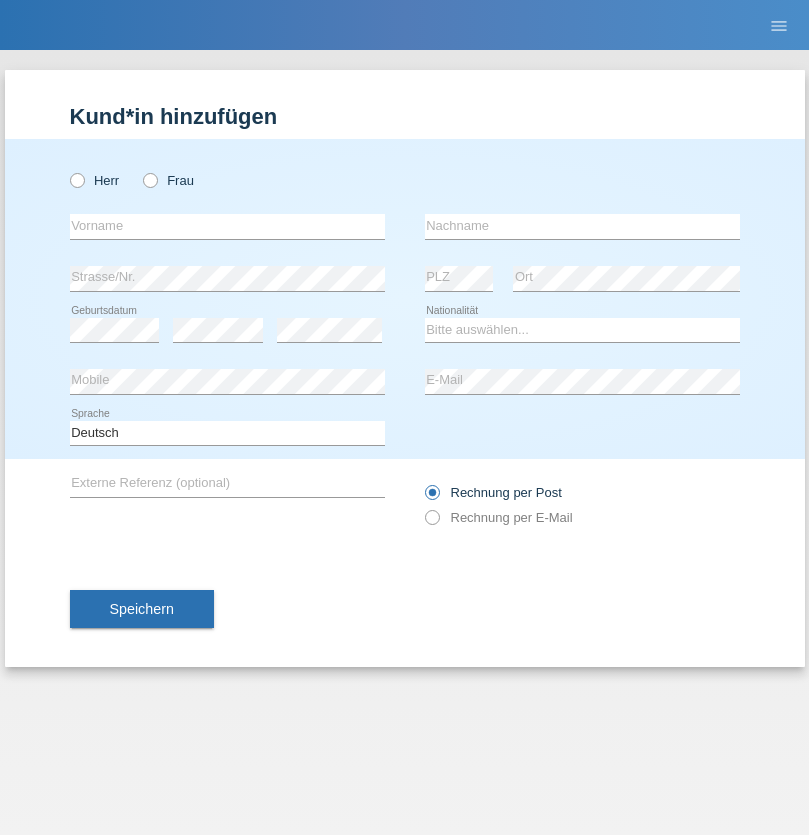 radio on "true" 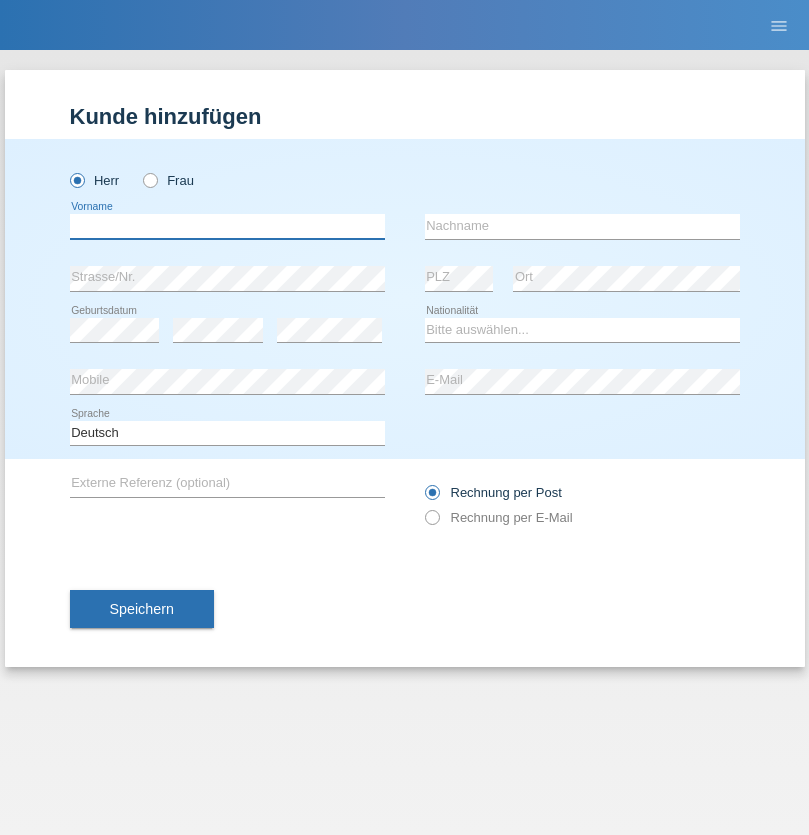 click at bounding box center (227, 226) 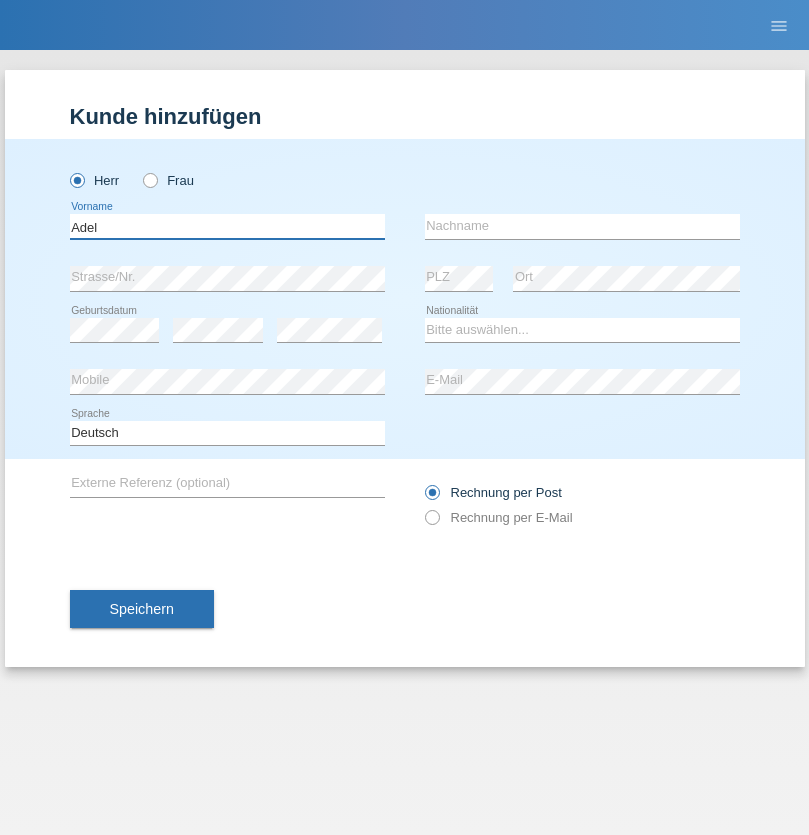 type on "Adel" 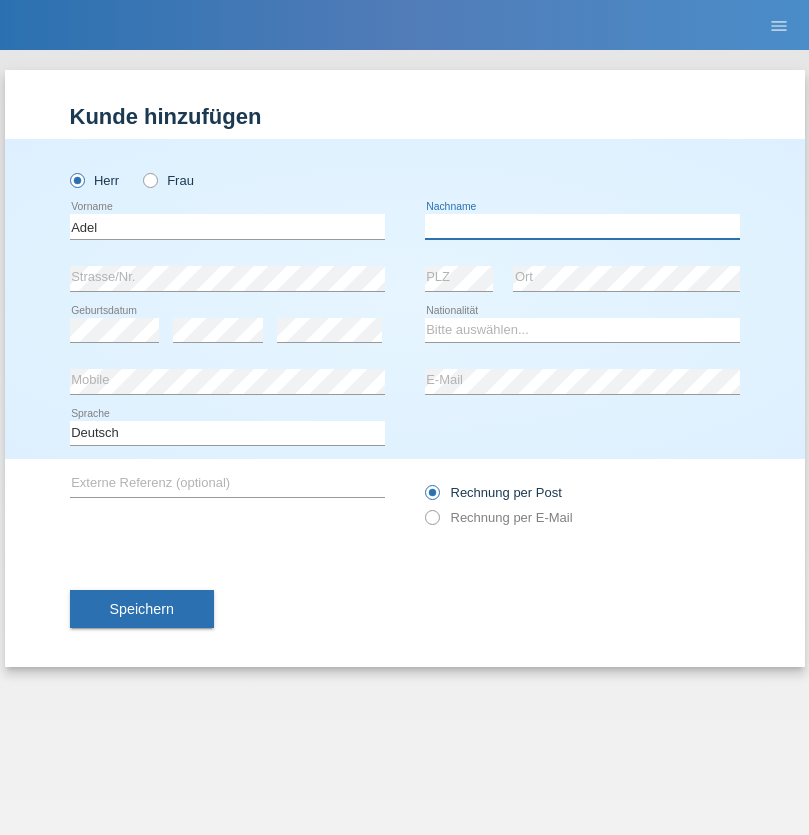 click at bounding box center (582, 226) 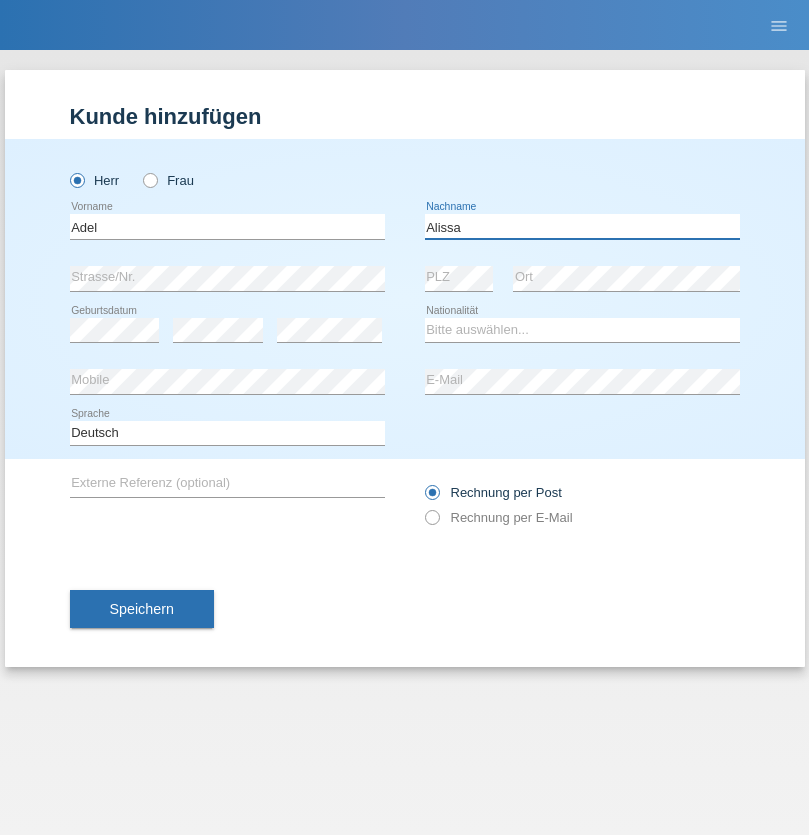 type on "Alissa" 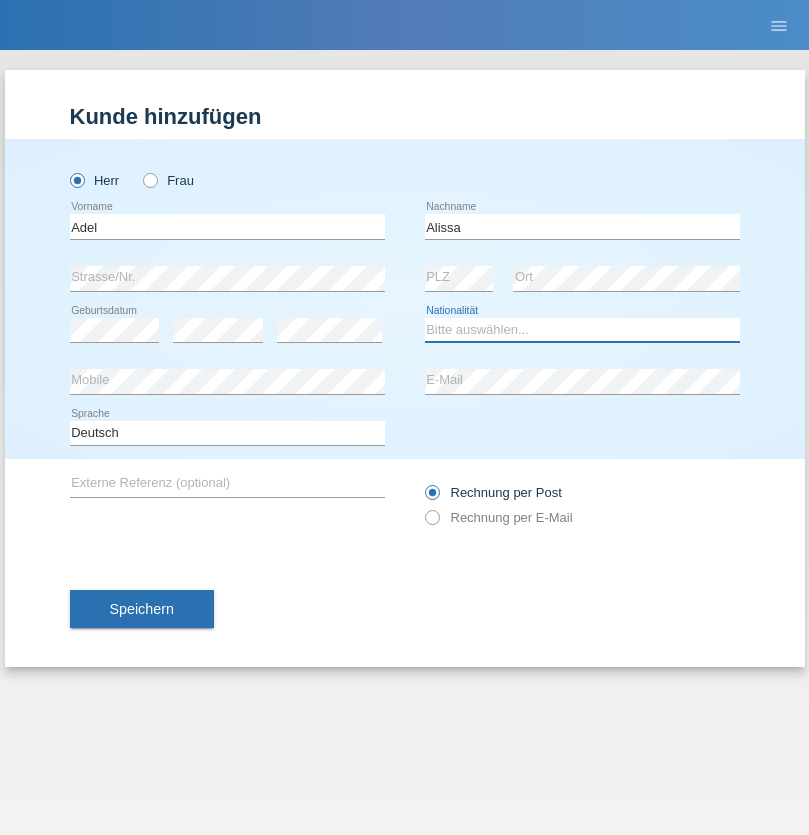 select on "SY" 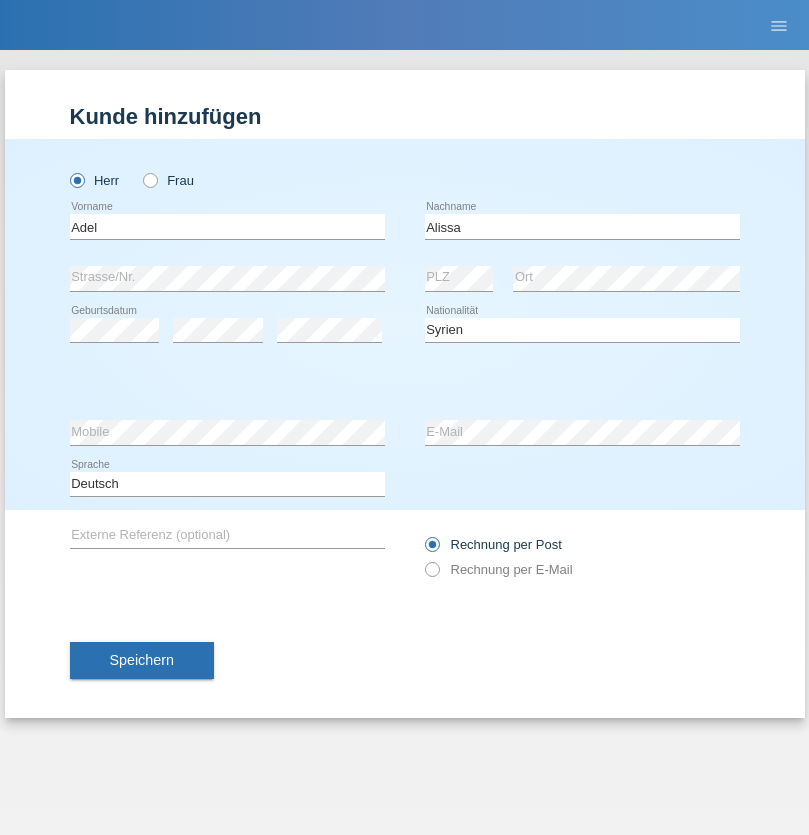 select on "C" 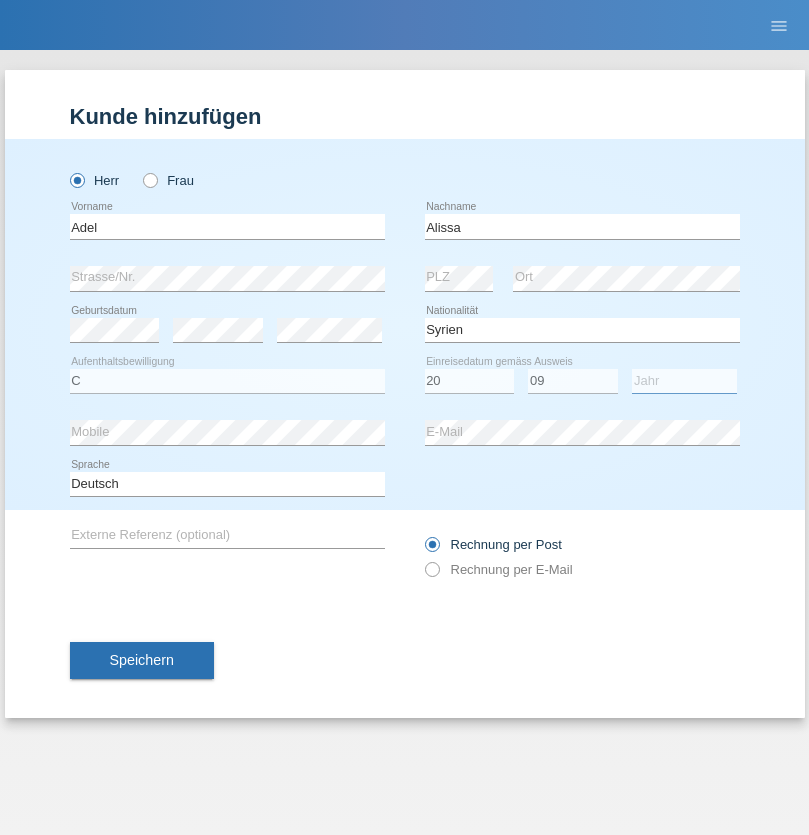 select on "2018" 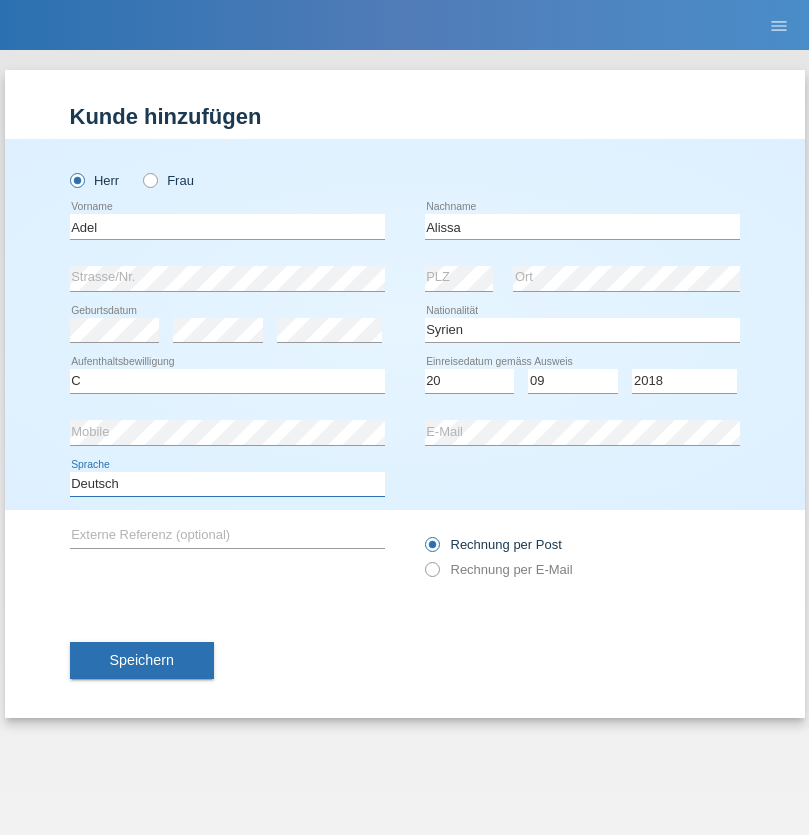 select on "en" 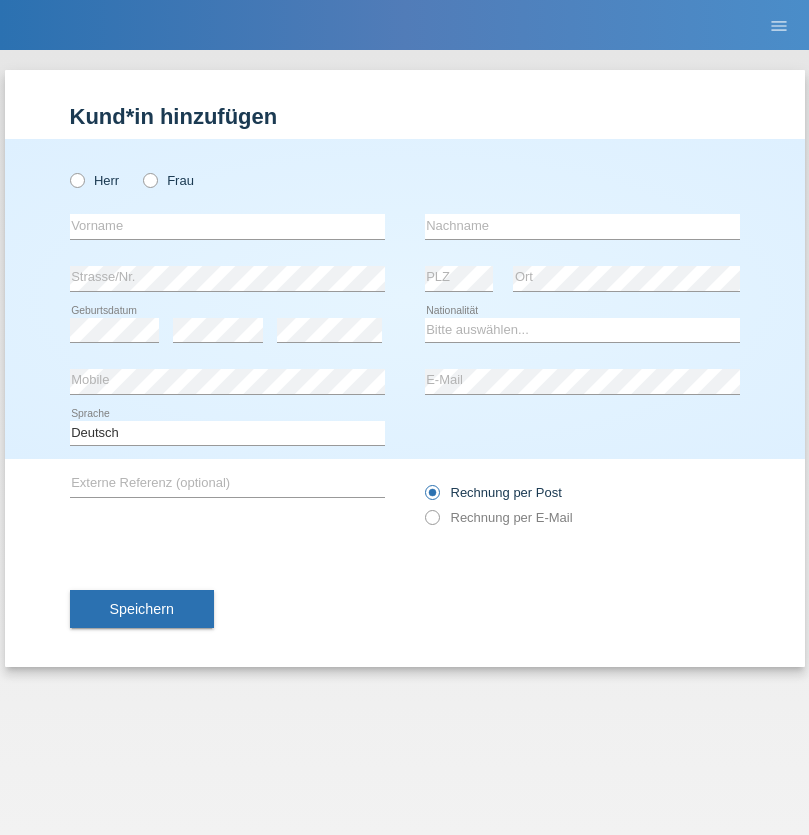 scroll, scrollTop: 0, scrollLeft: 0, axis: both 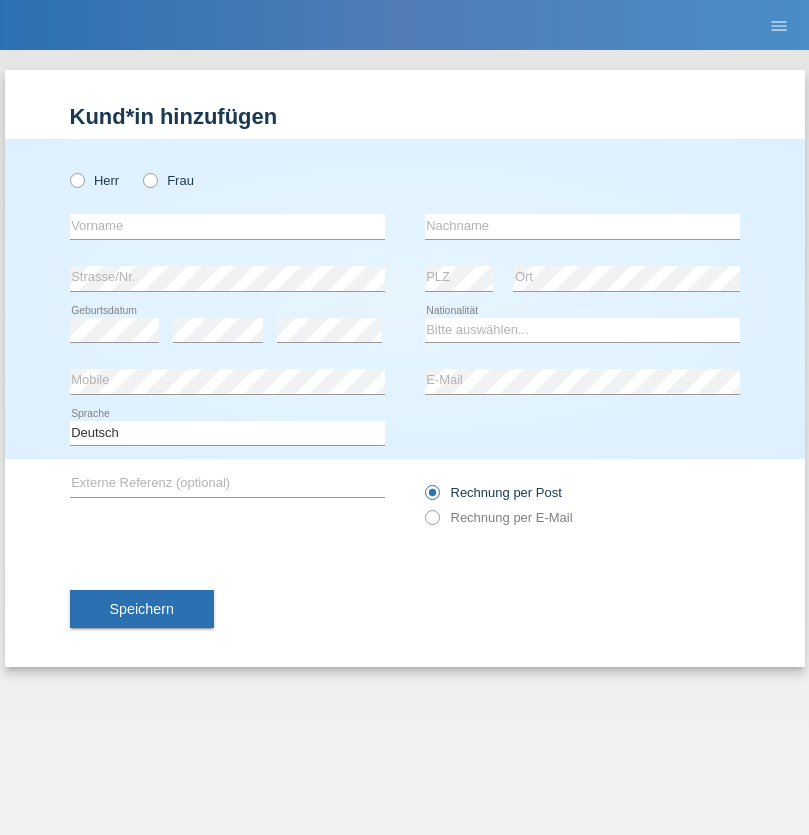 radio on "true" 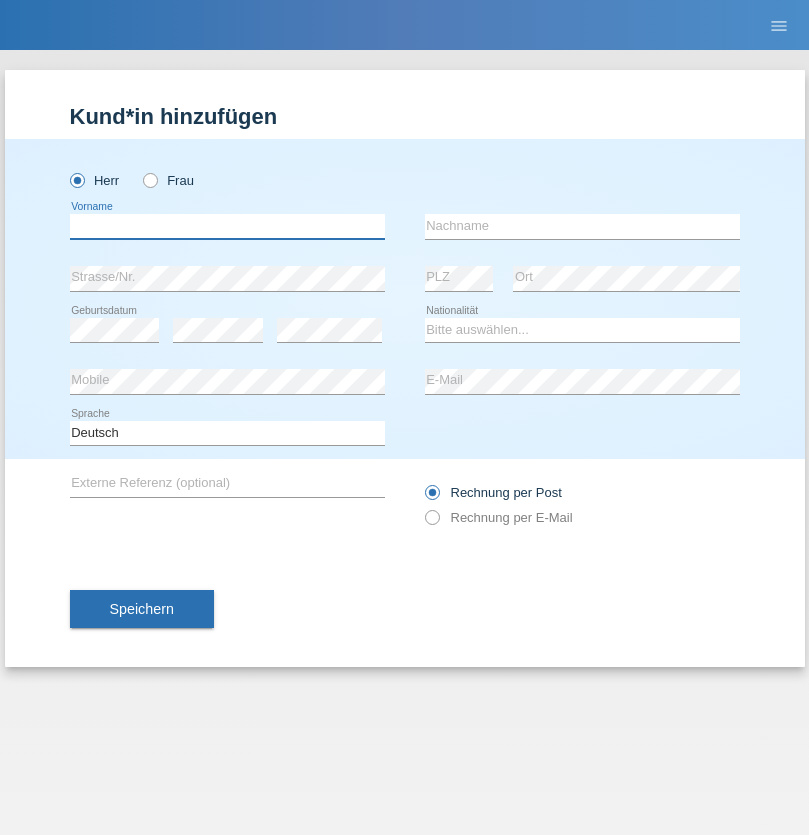 click at bounding box center [227, 226] 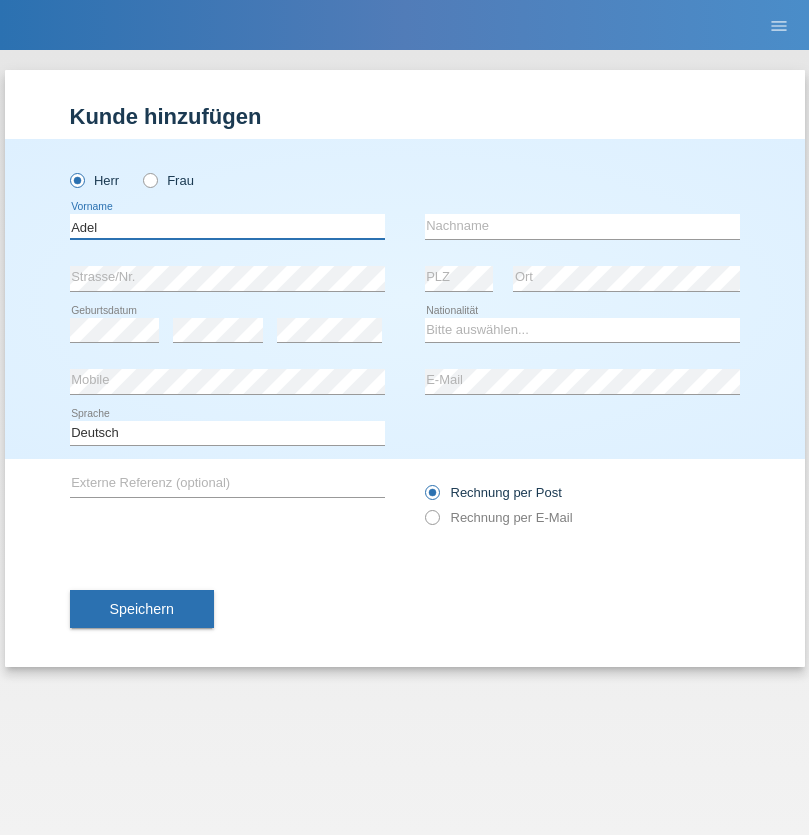 type on "Adel" 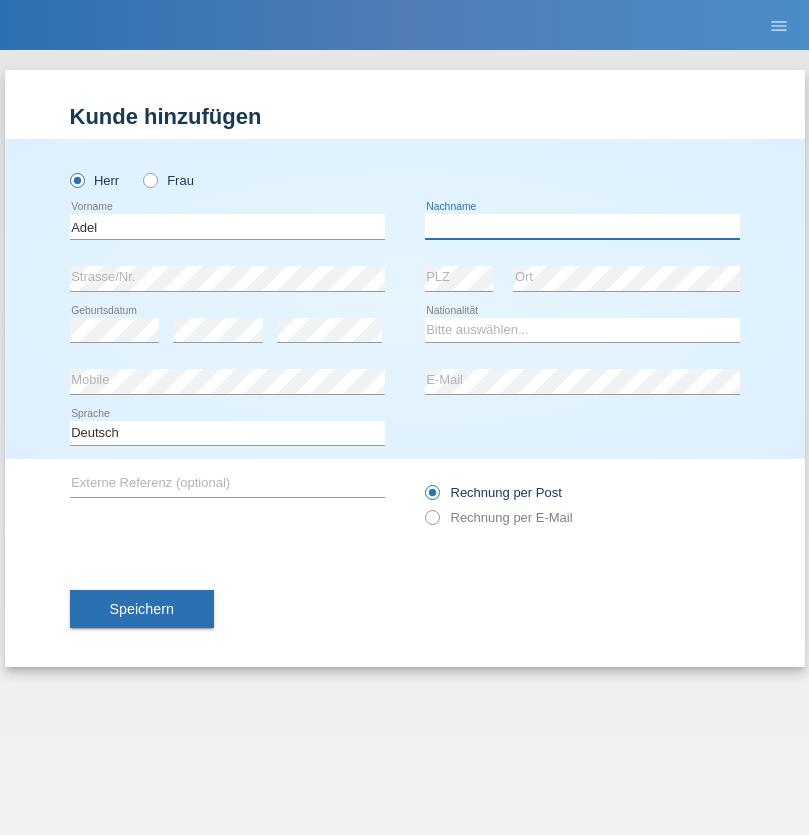 click at bounding box center [582, 226] 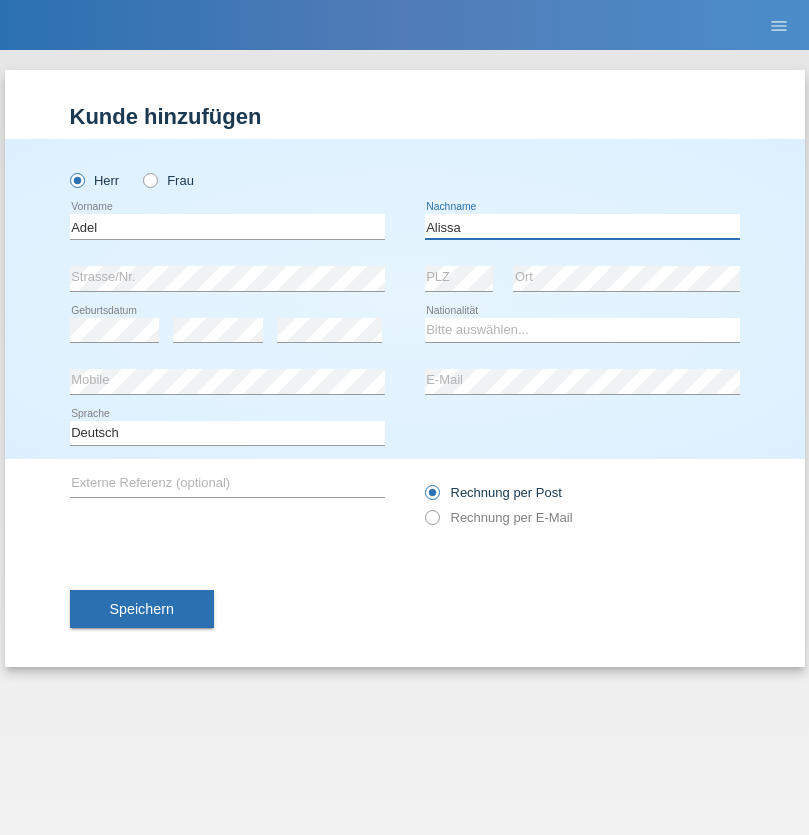 type on "Alissa" 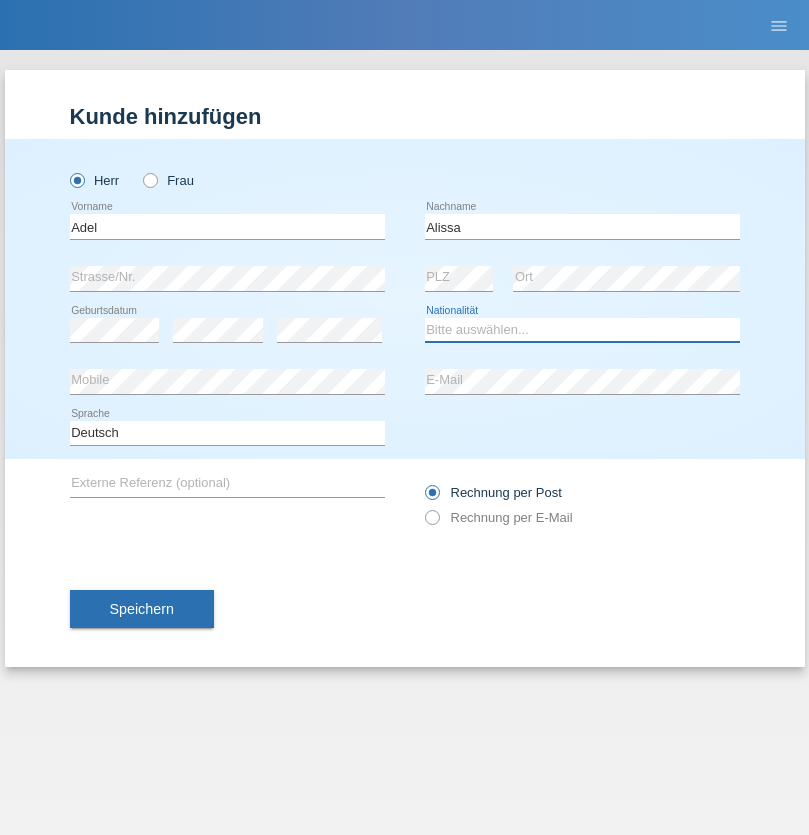 select on "SY" 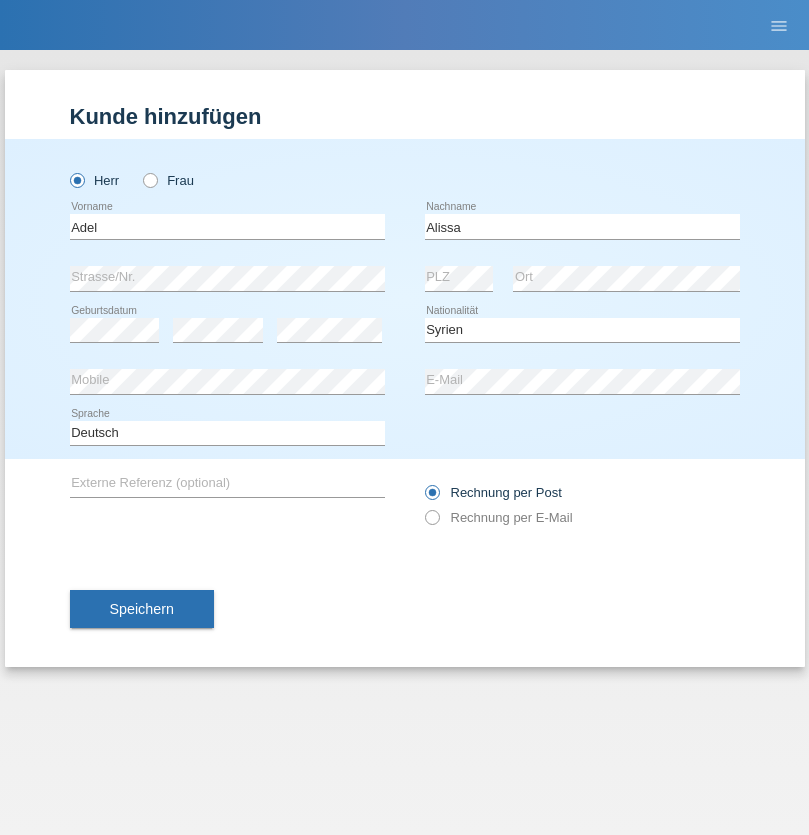 select on "C" 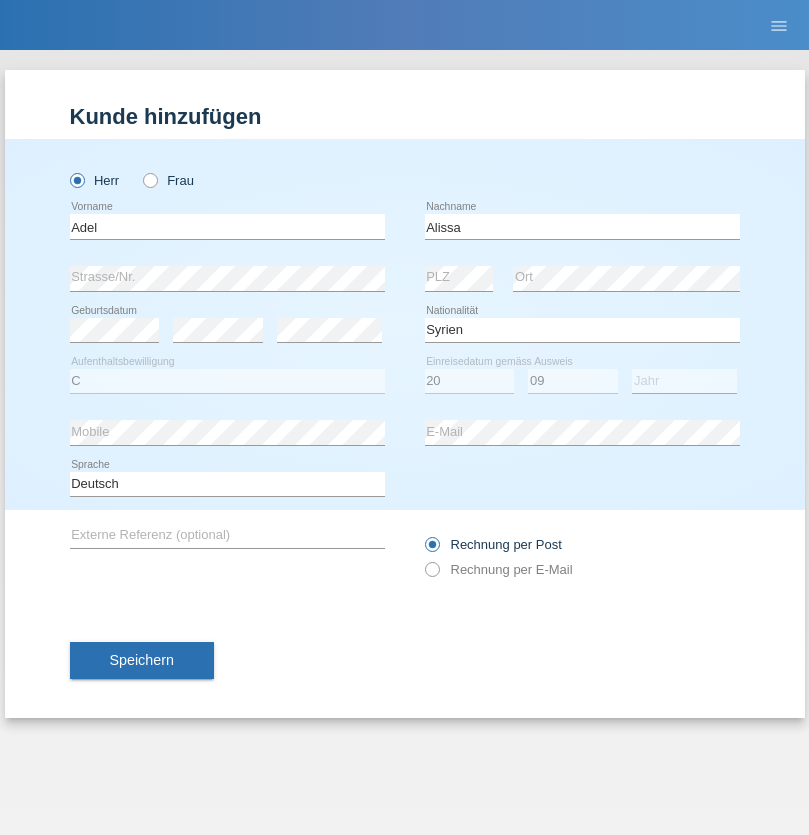select on "2018" 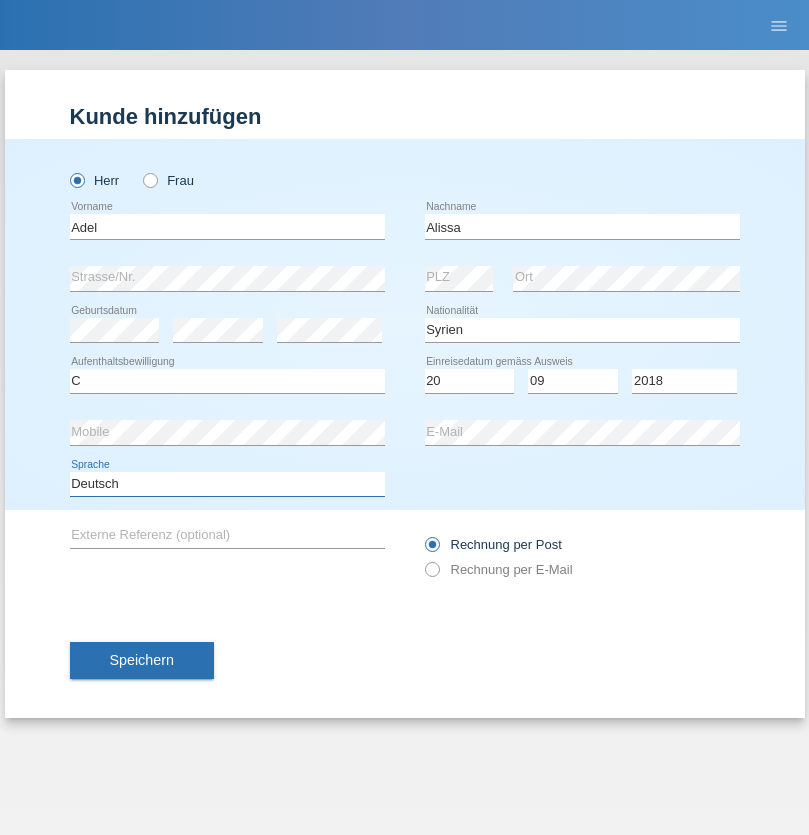 select on "en" 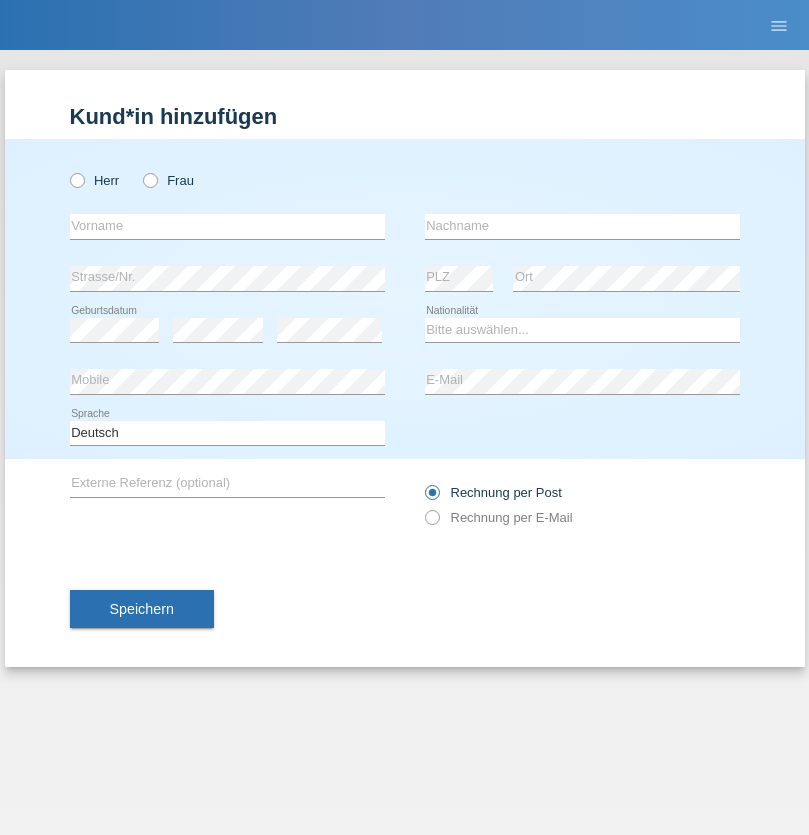 scroll, scrollTop: 0, scrollLeft: 0, axis: both 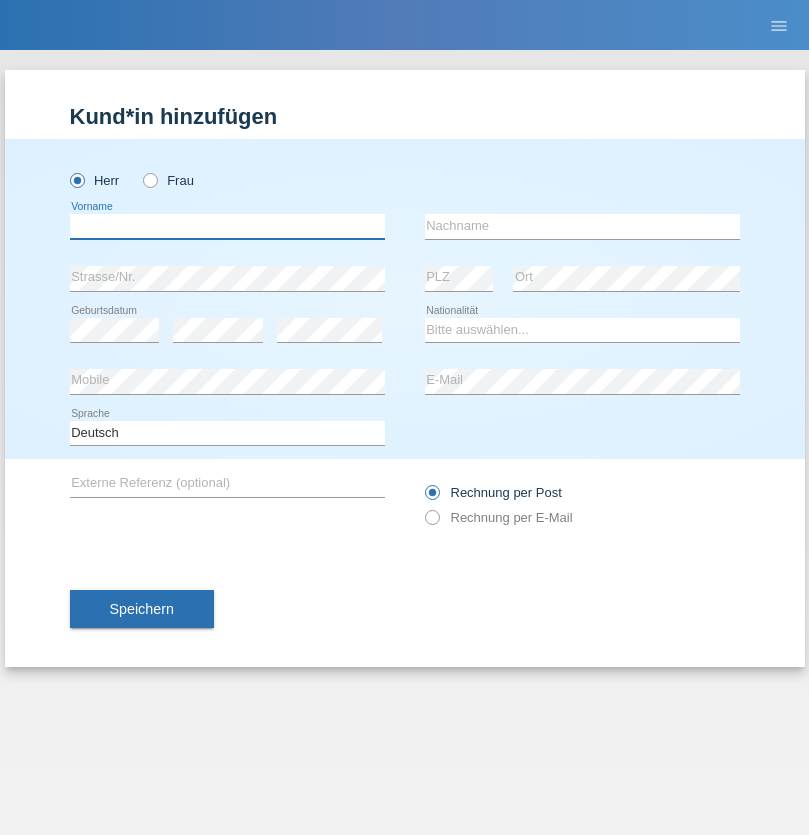 click at bounding box center (227, 226) 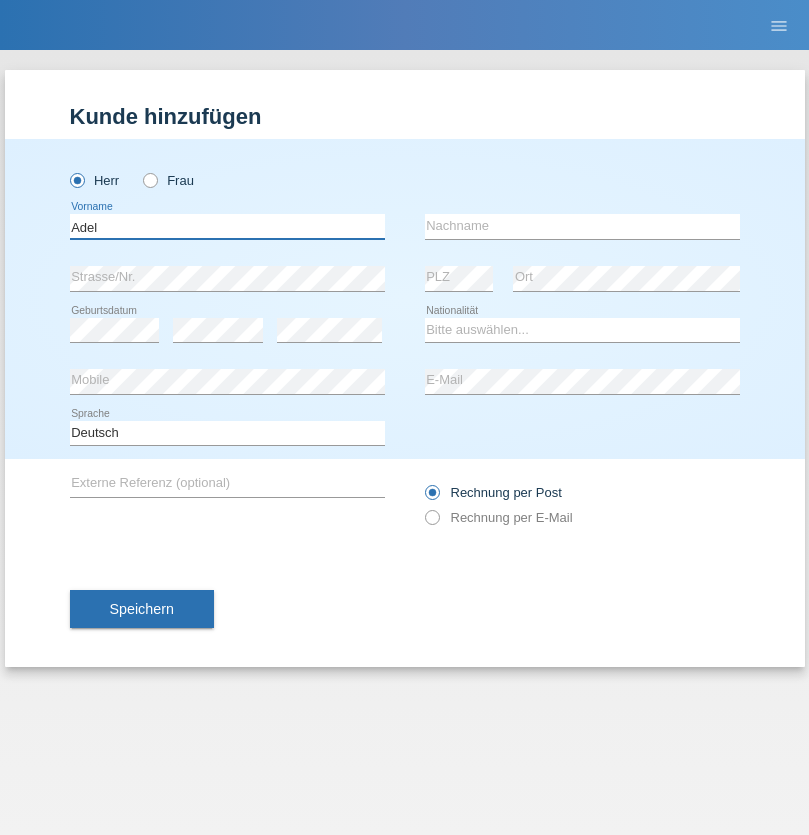 type on "Adel" 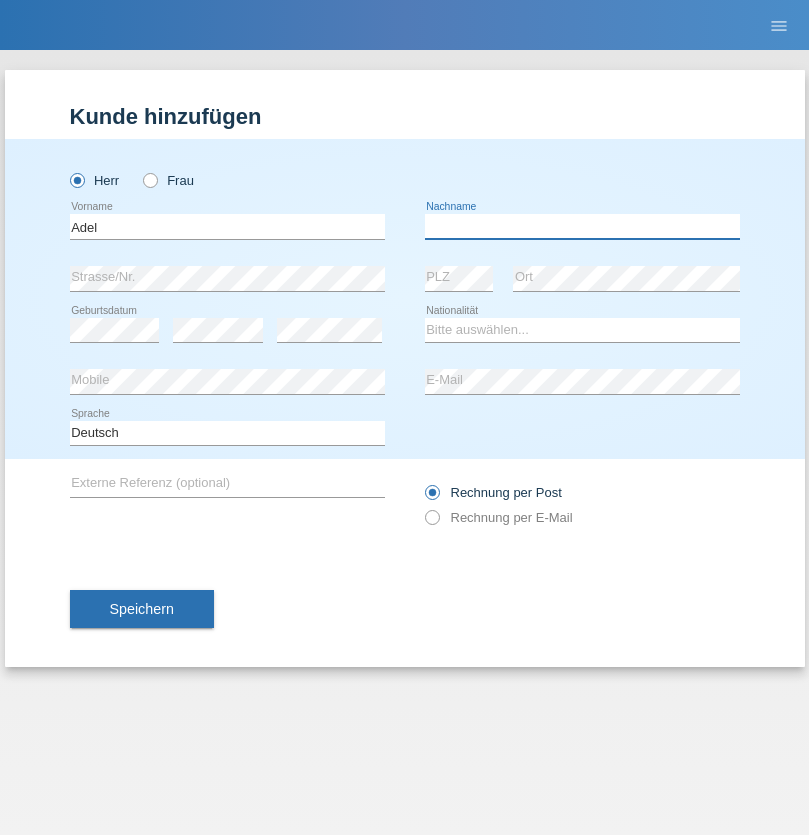 click at bounding box center (582, 226) 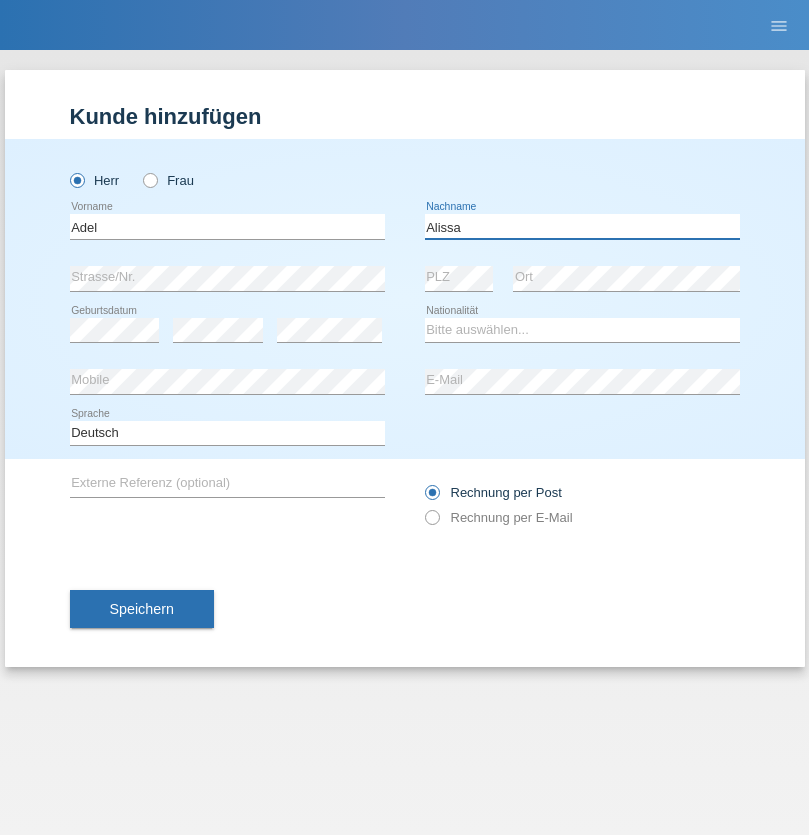 type on "Alissa" 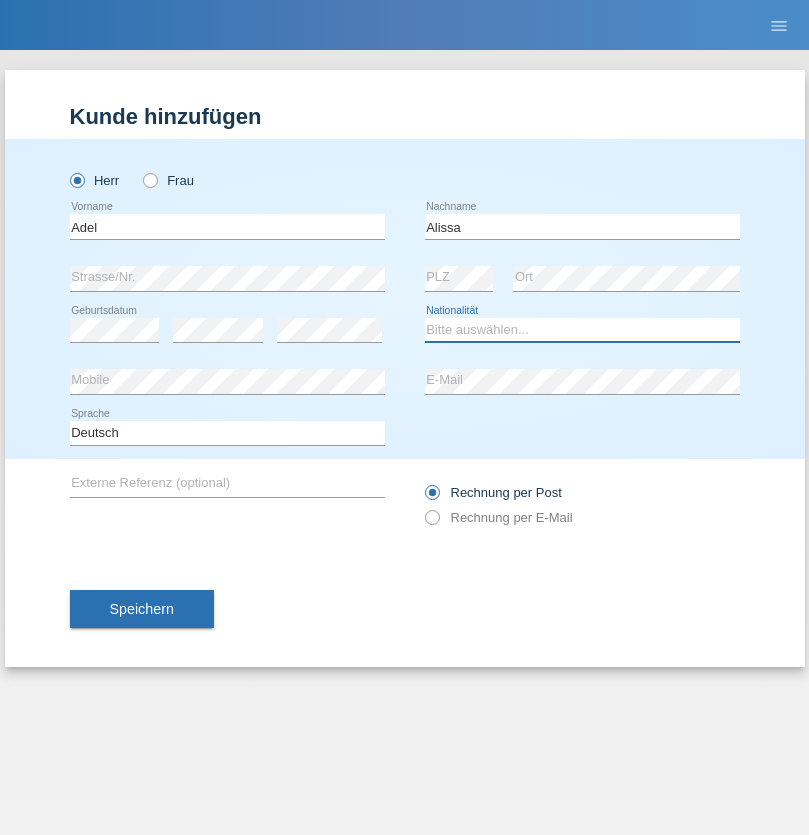 select on "SY" 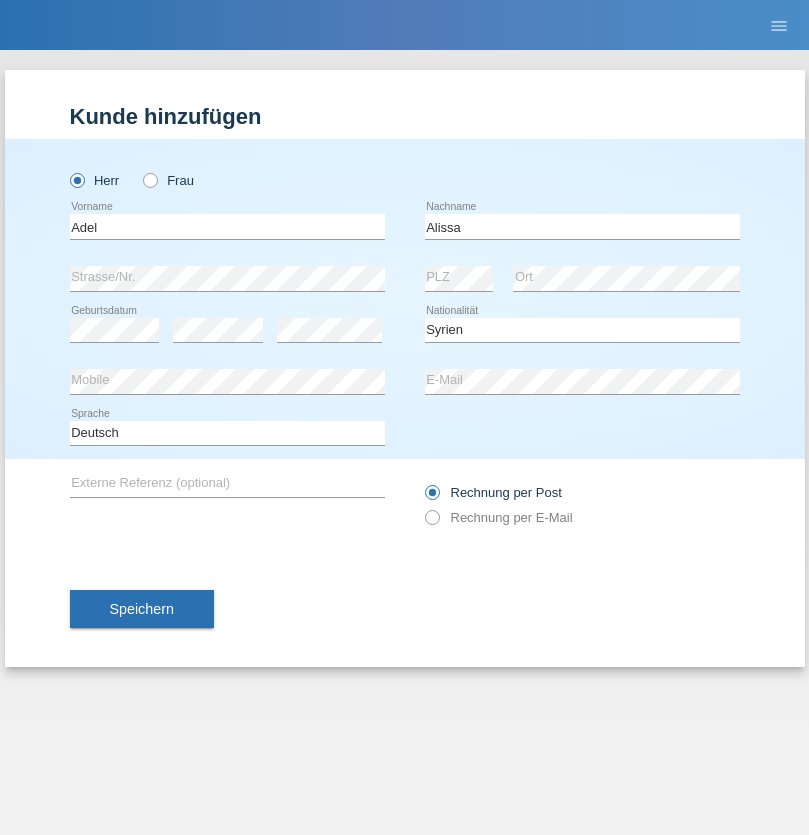 select on "C" 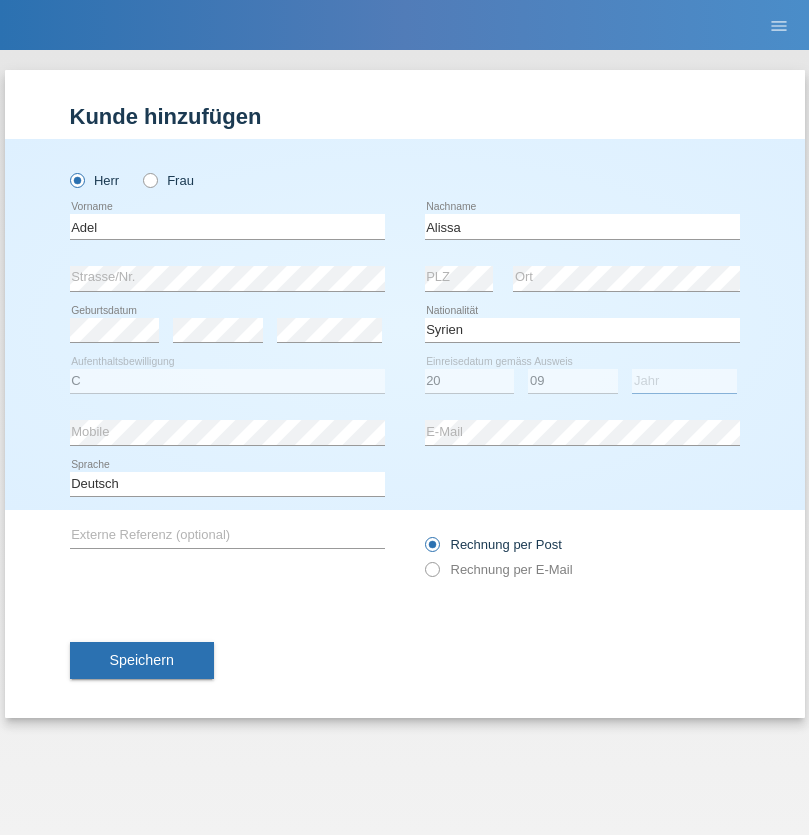 select on "2018" 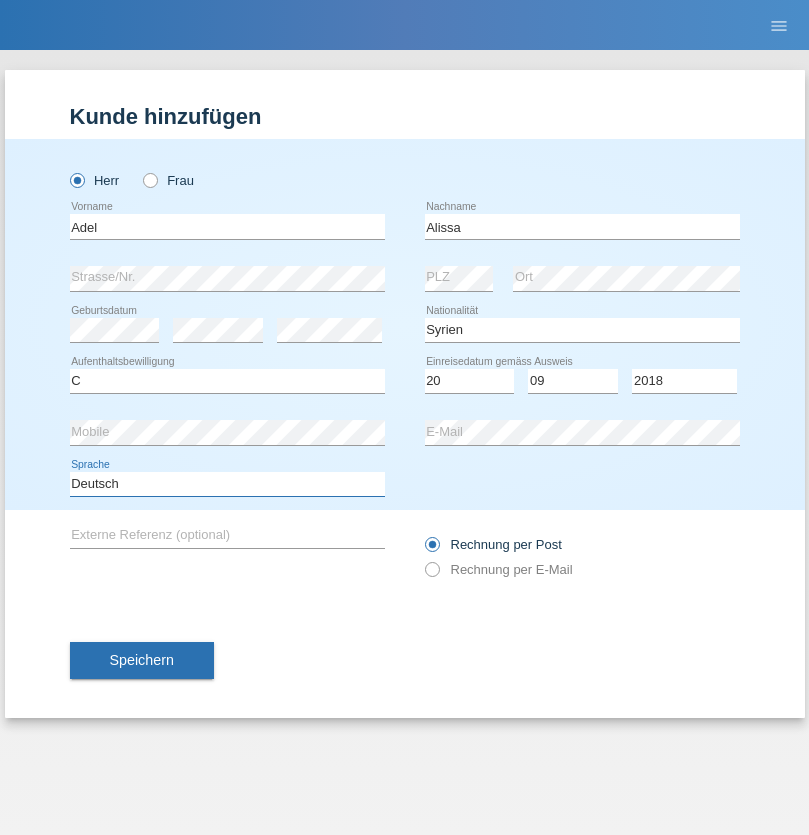 select on "en" 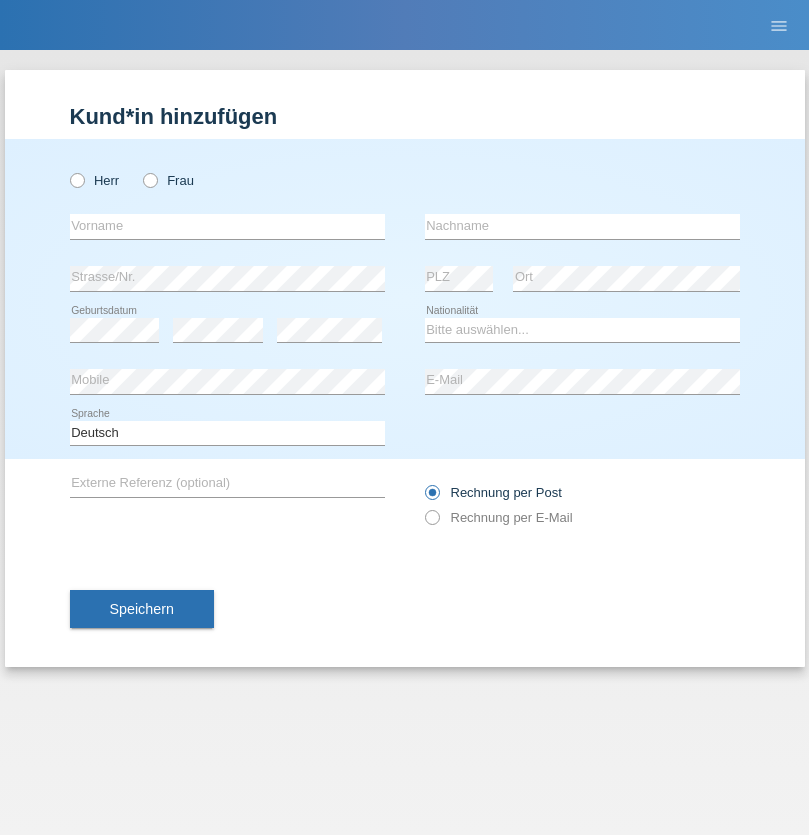 scroll, scrollTop: 0, scrollLeft: 0, axis: both 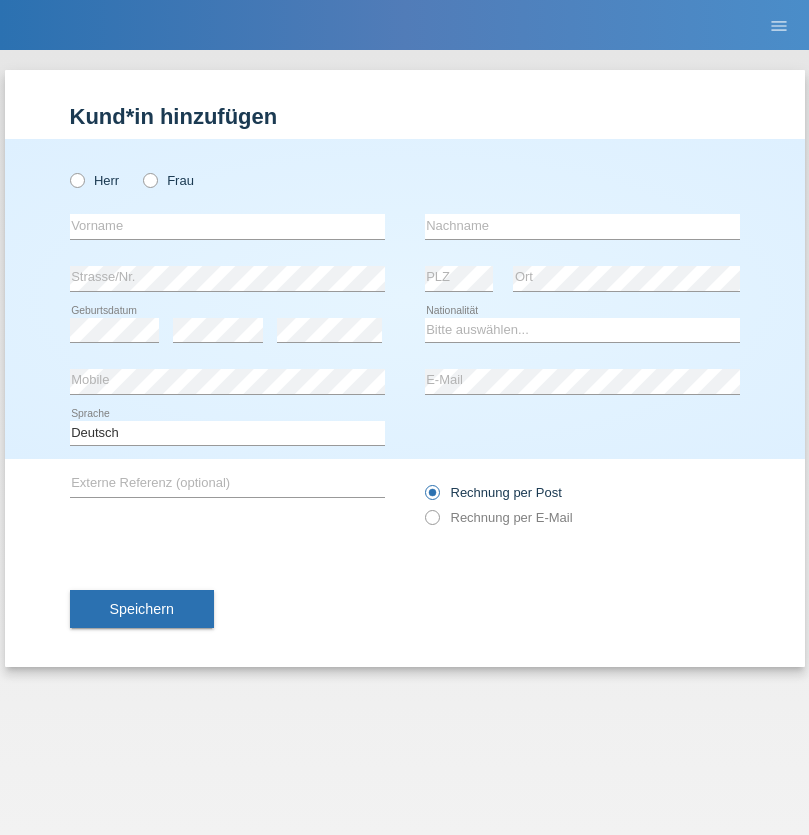radio on "true" 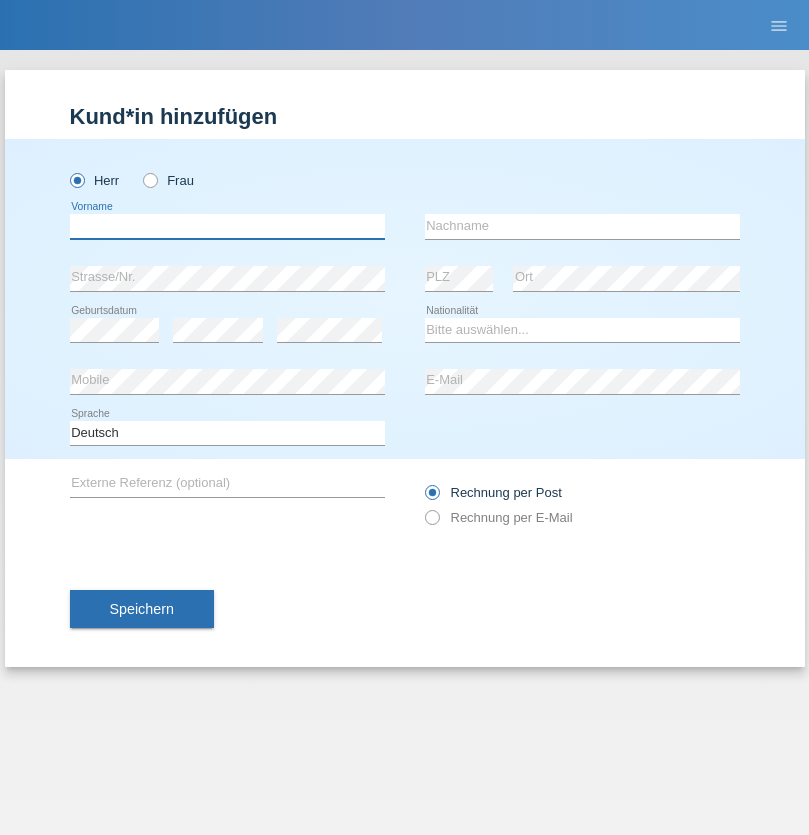 click at bounding box center [227, 226] 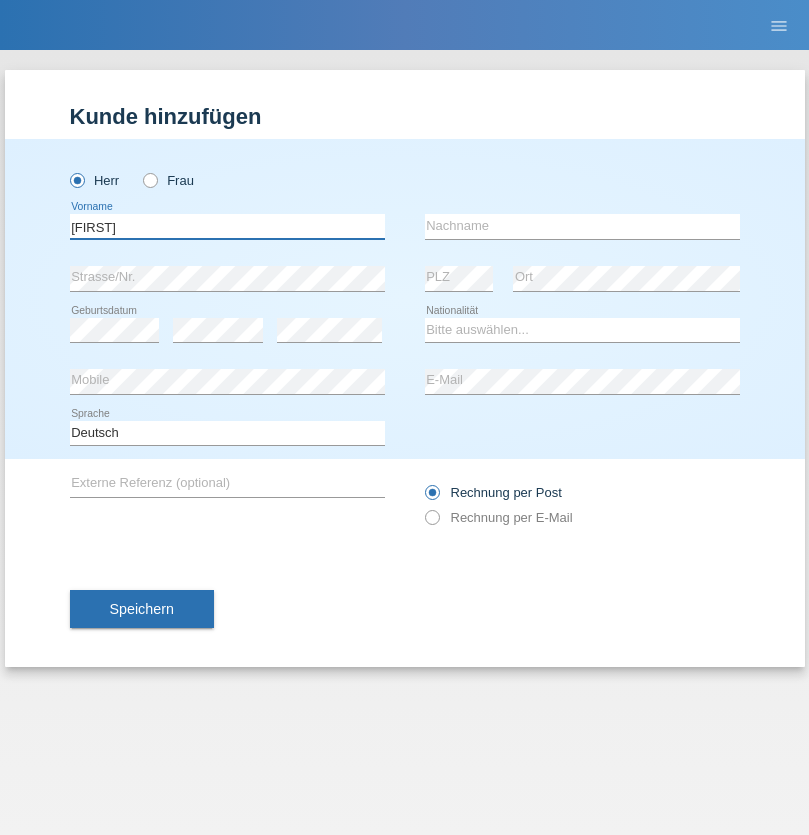 type on "[FIRST]" 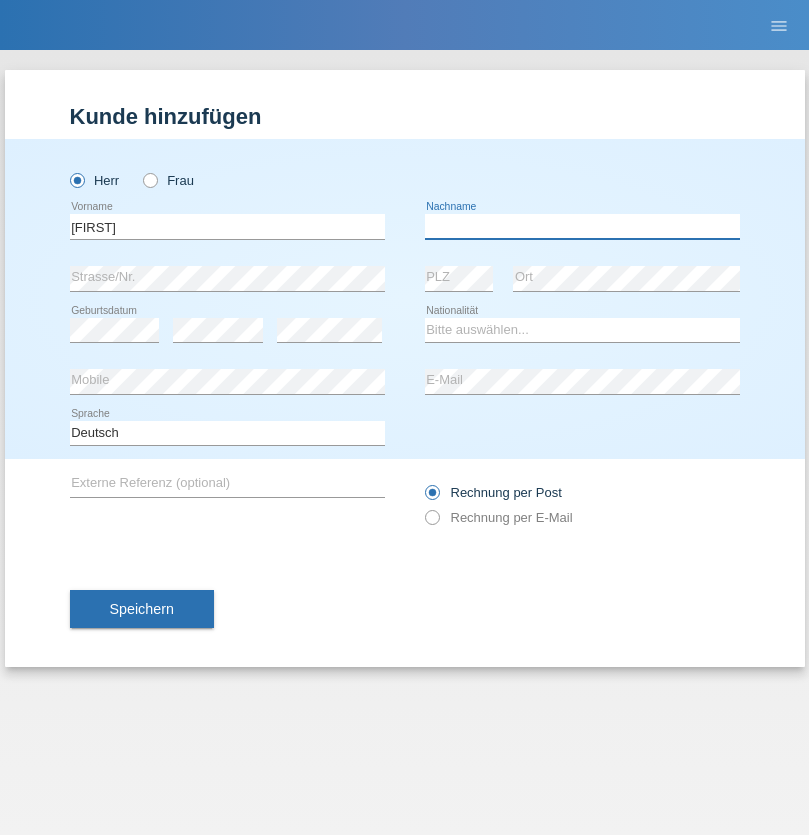 click at bounding box center (582, 226) 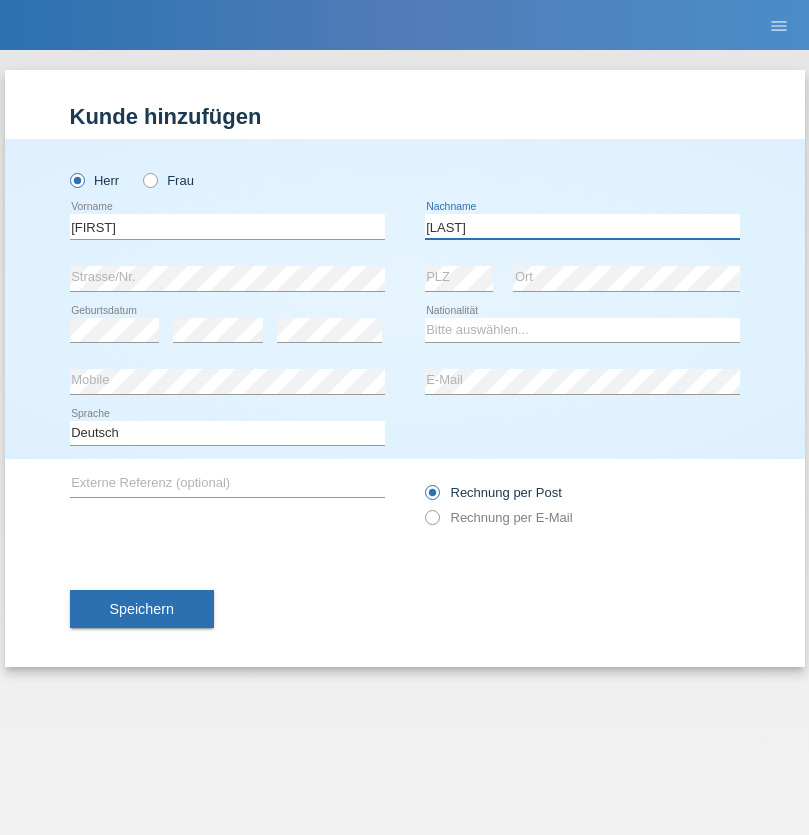 type on "[LAST]" 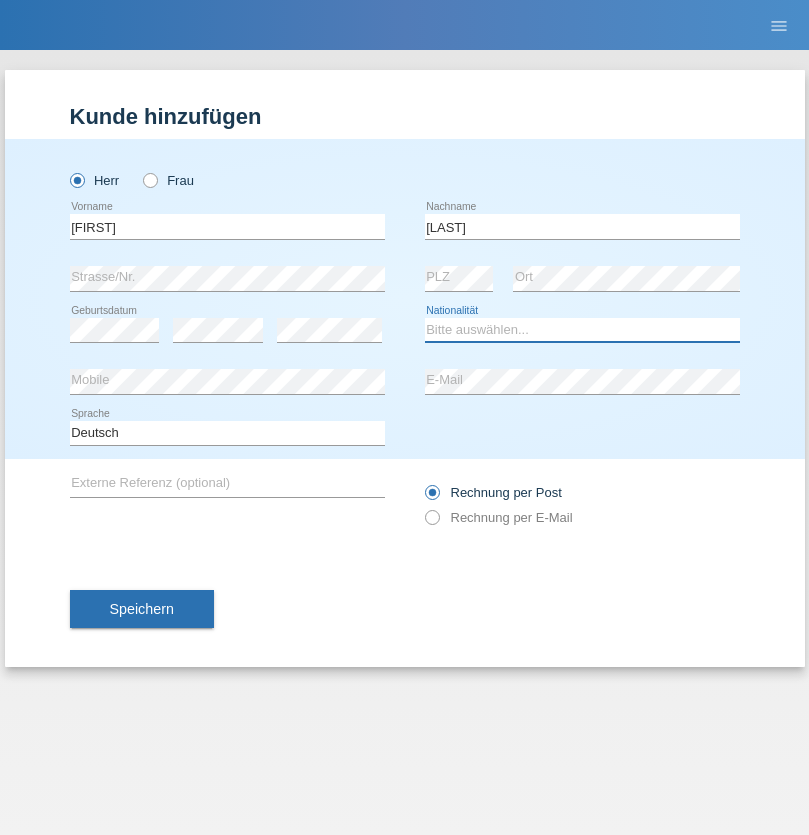 select on "IT" 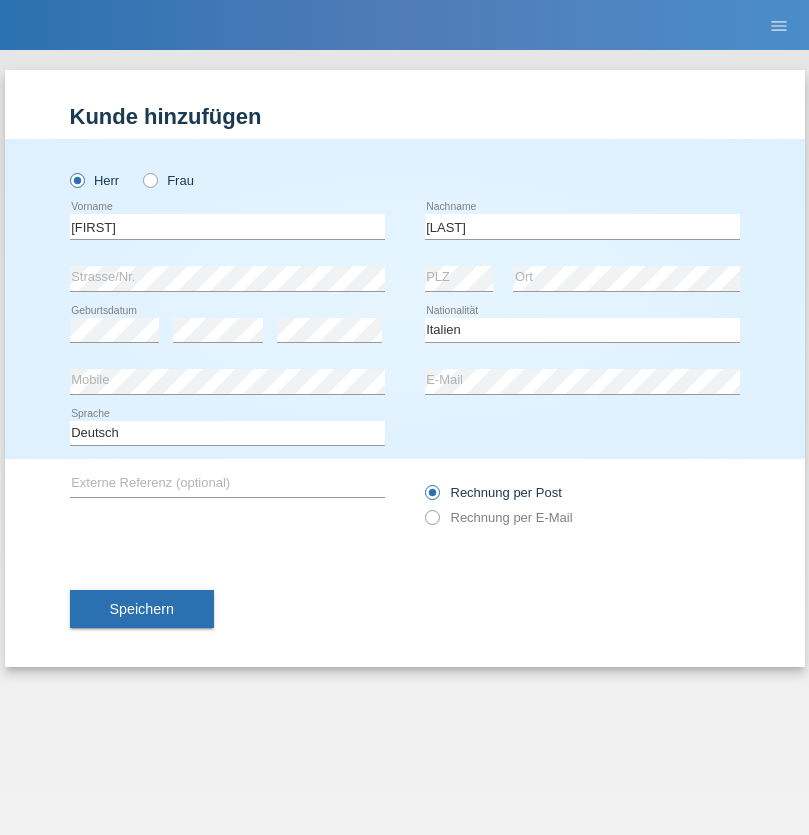 select on "C" 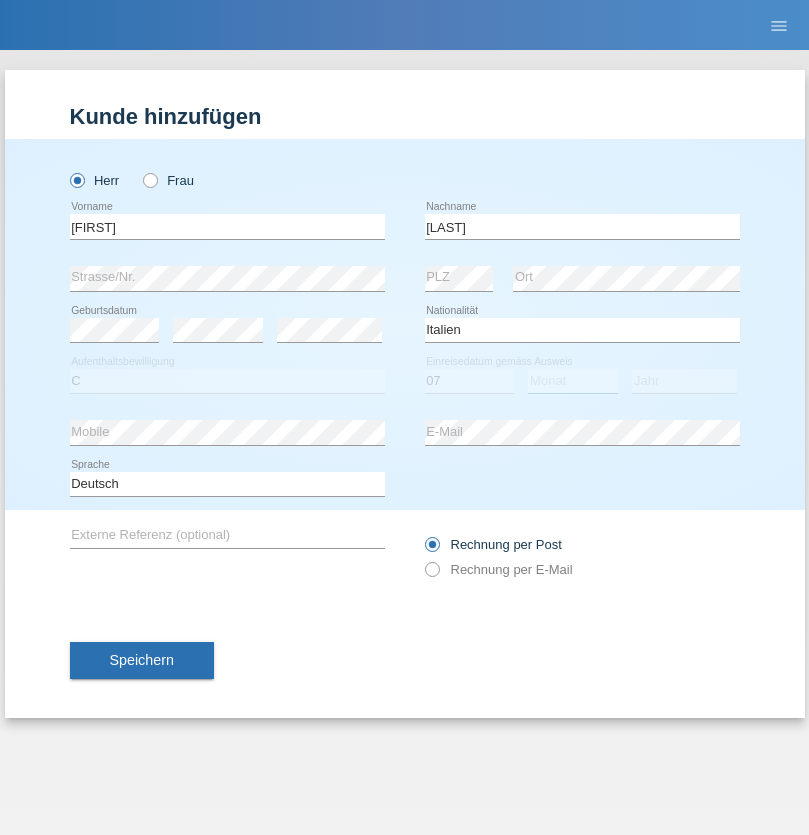 select on "07" 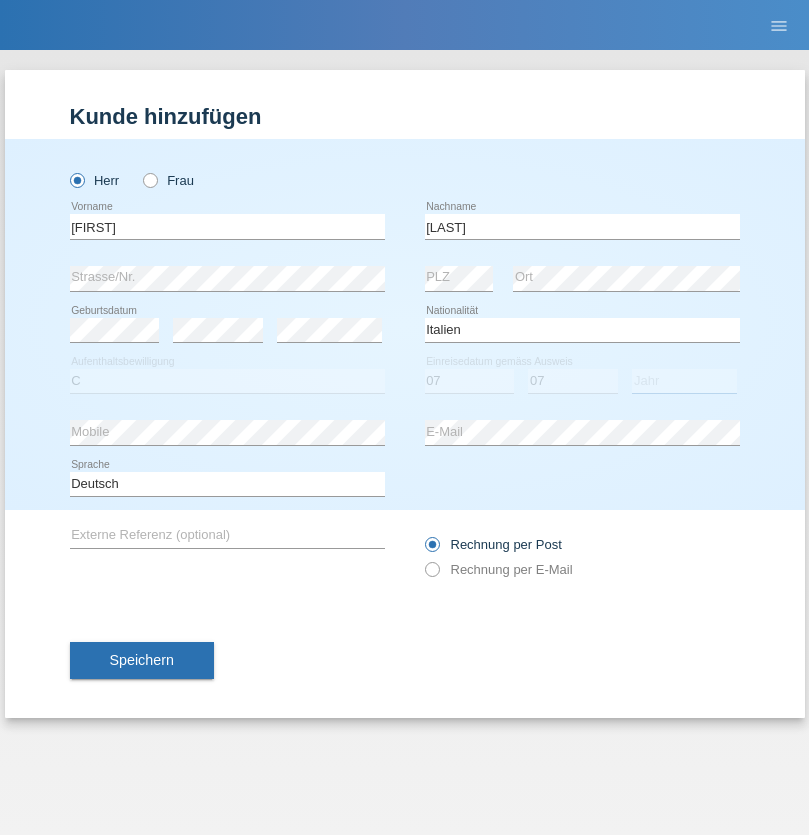 select on "2021" 